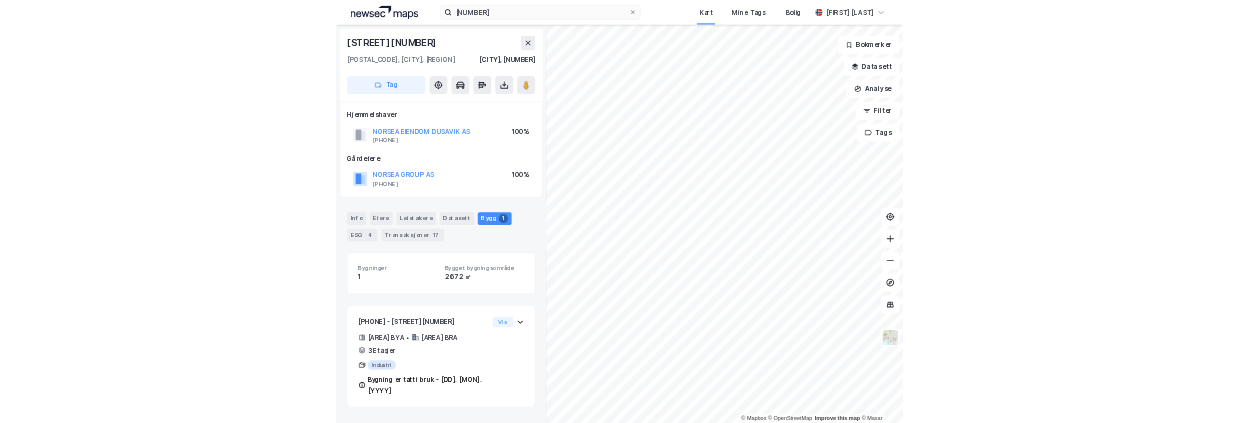 scroll, scrollTop: 0, scrollLeft: 0, axis: both 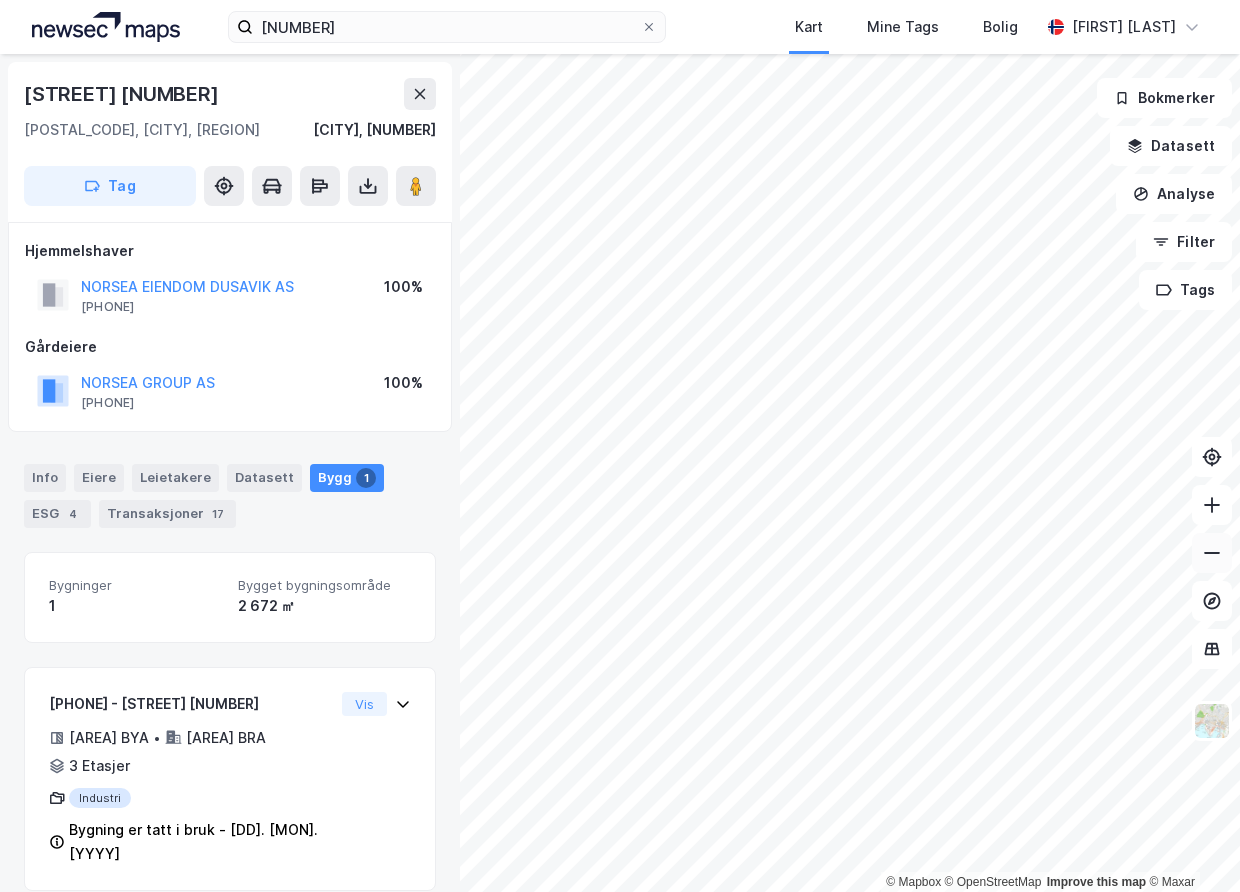 click 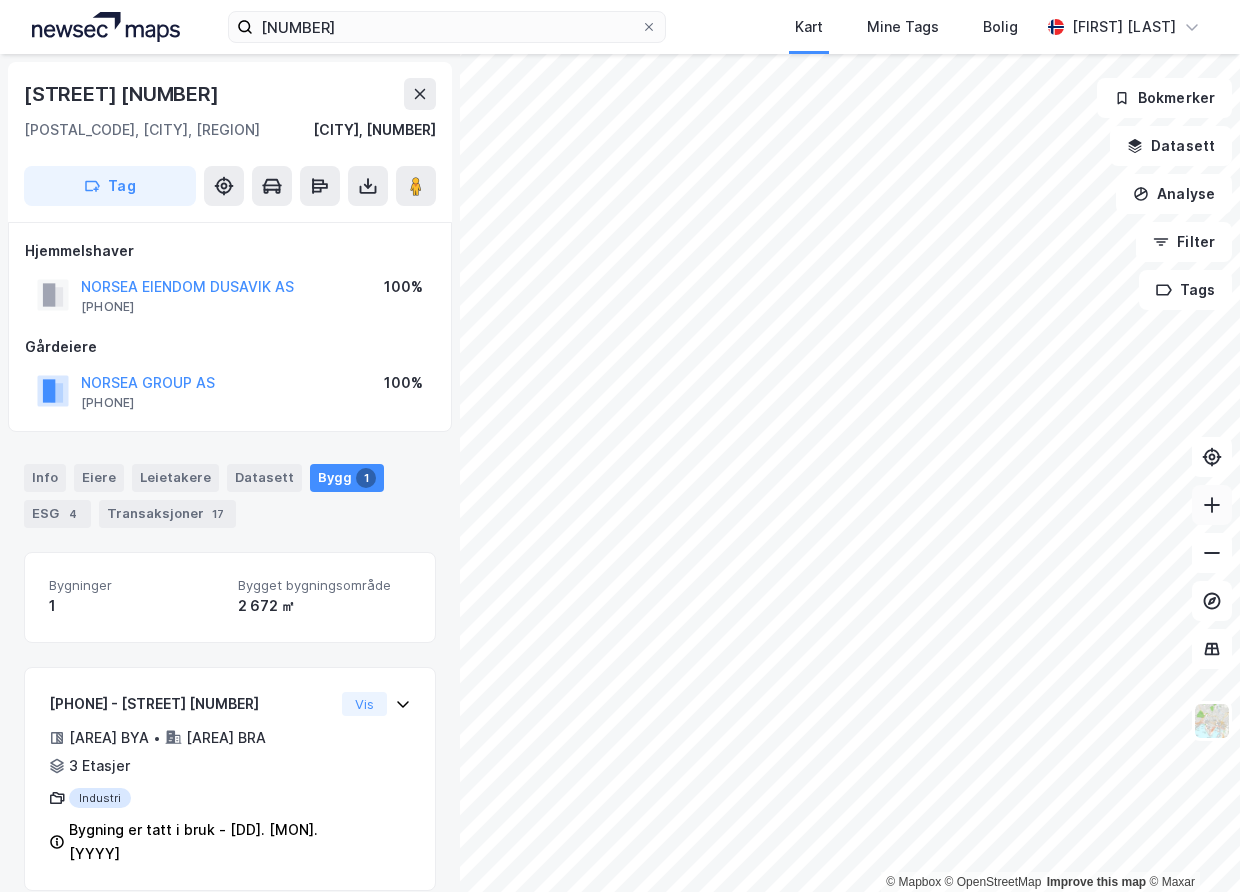 click 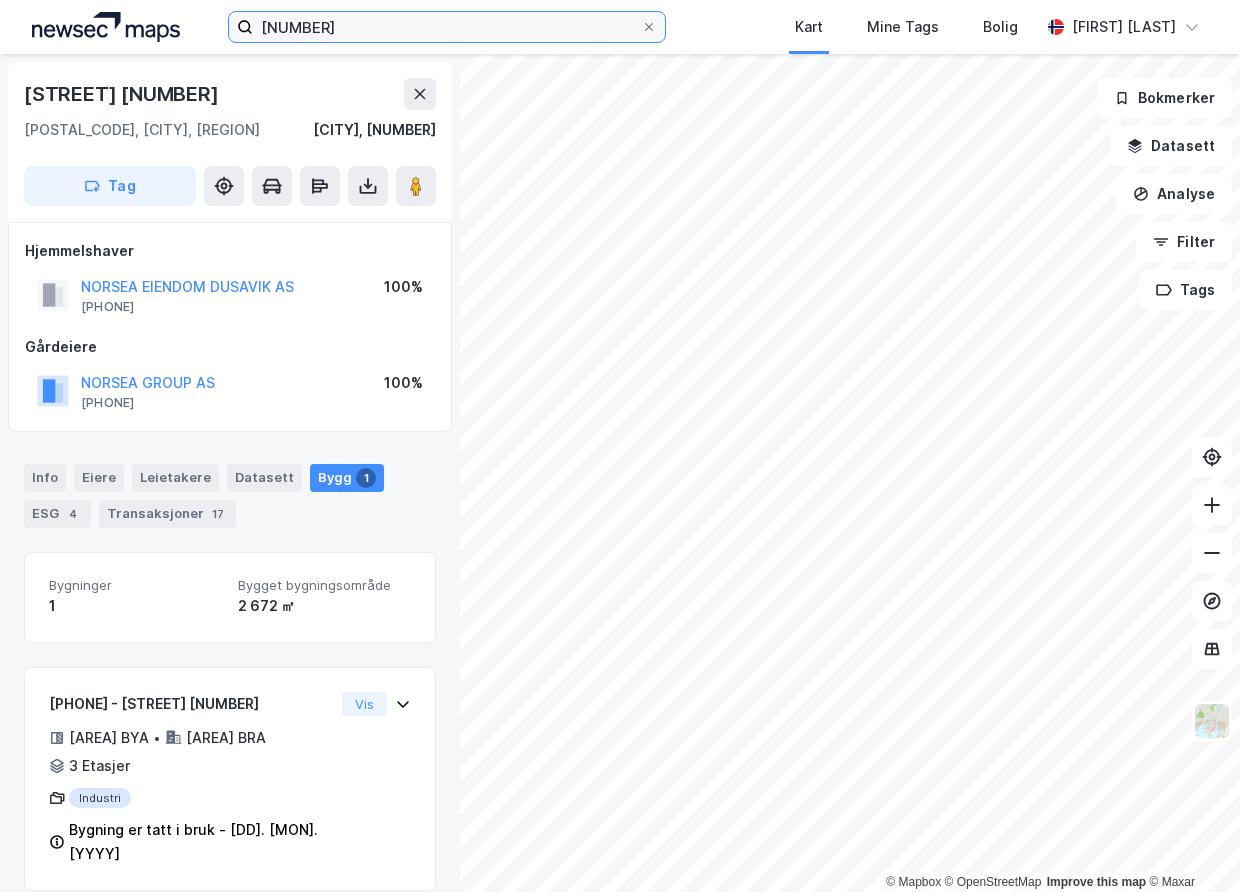 click on "[NUMBER]" at bounding box center [446, 27] 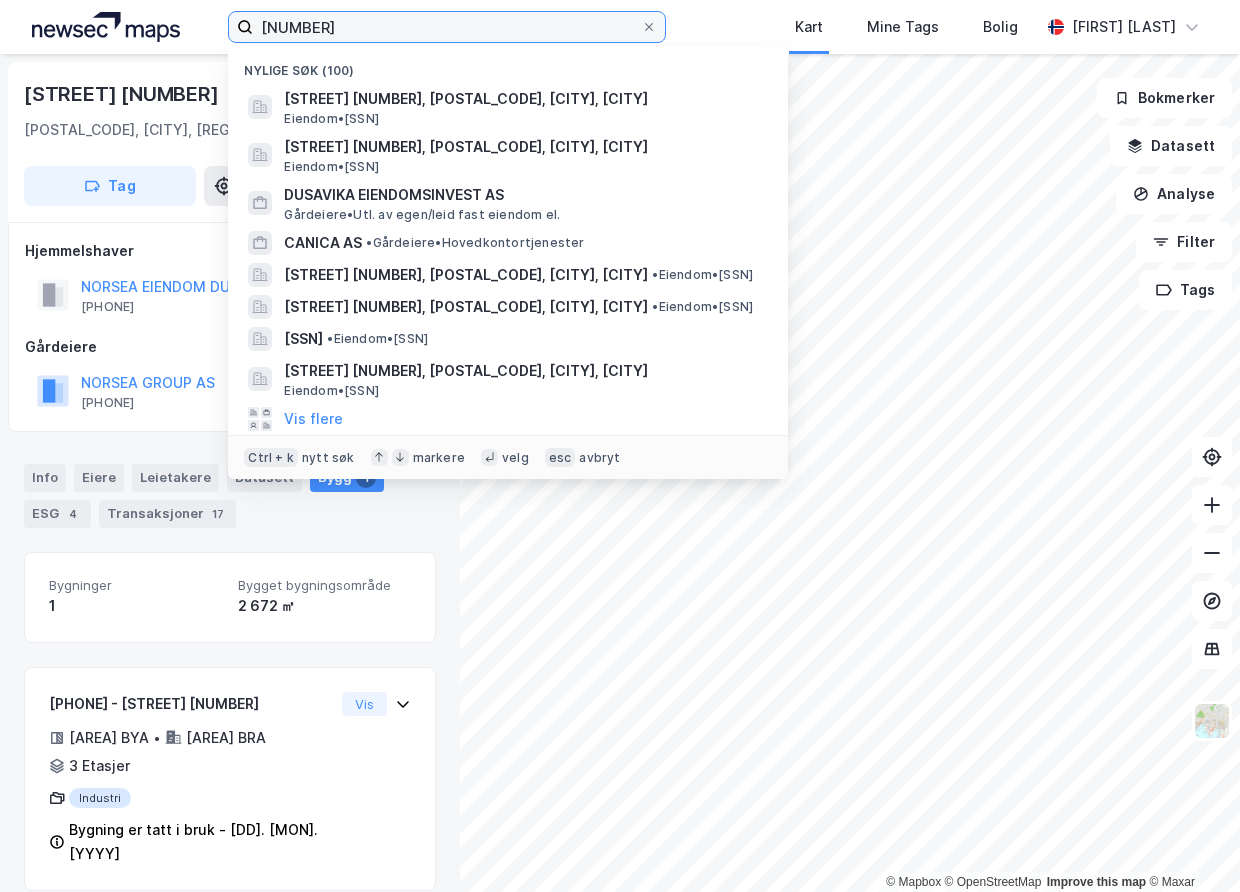 drag, startPoint x: 319, startPoint y: 28, endPoint x: 173, endPoint y: 25, distance: 146.03082 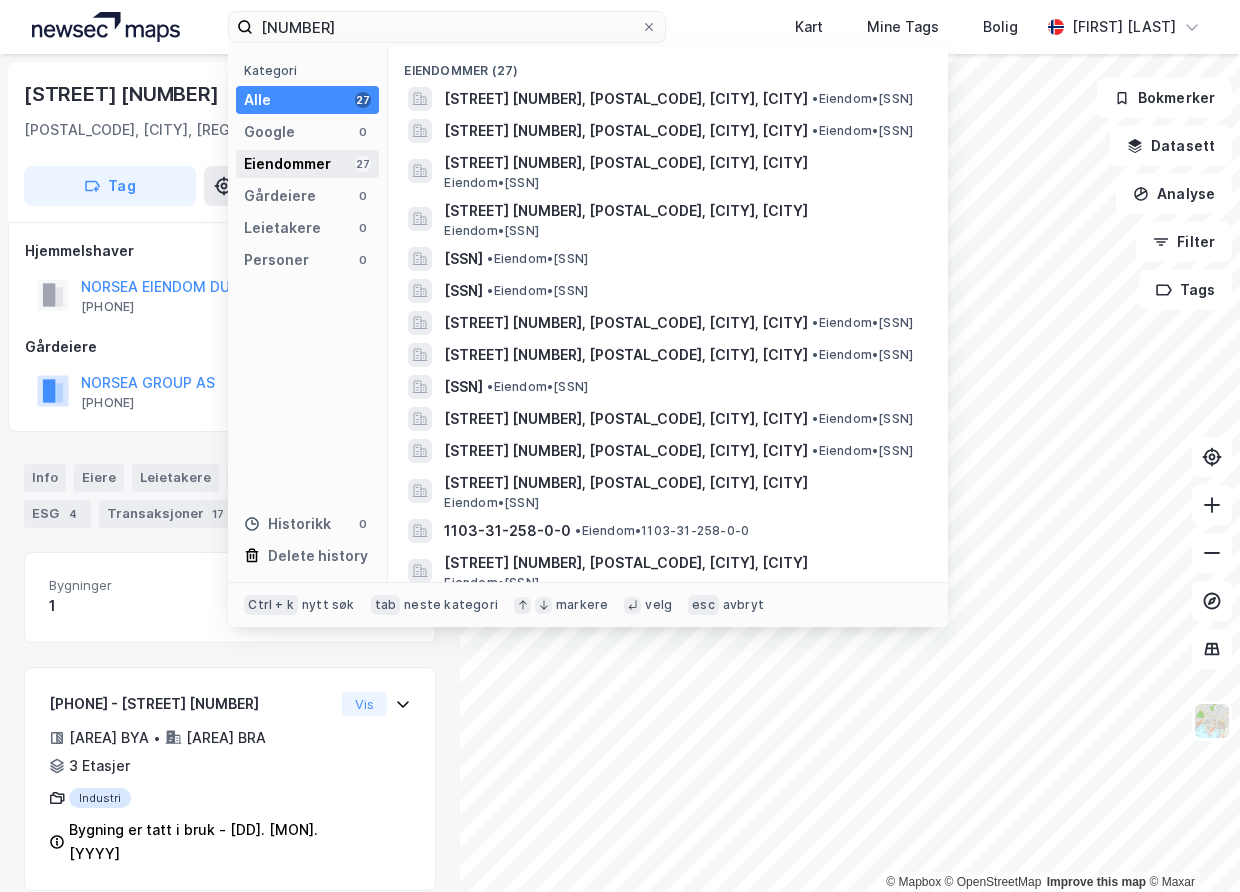 click on "Eiendommer" at bounding box center [287, 164] 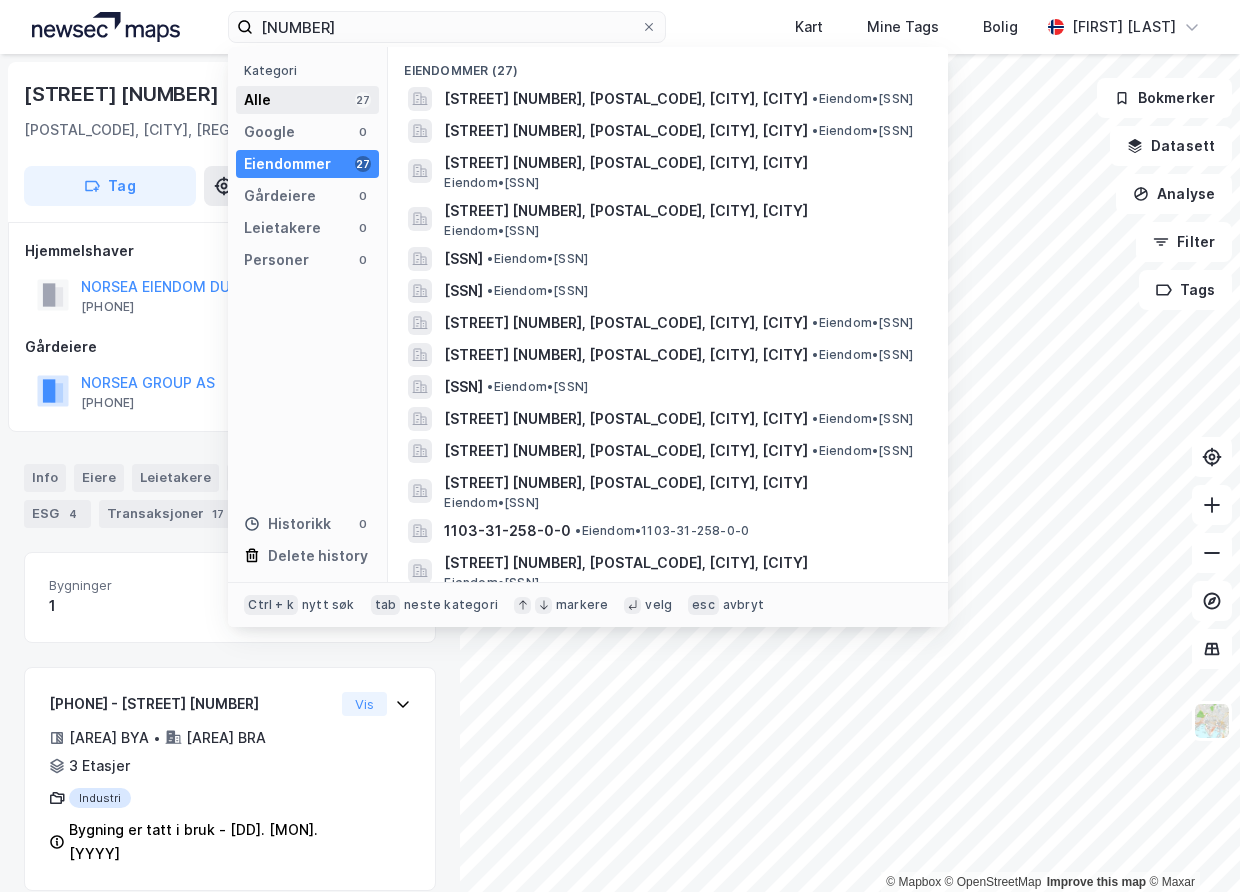 click on "Alle 27" at bounding box center (307, 100) 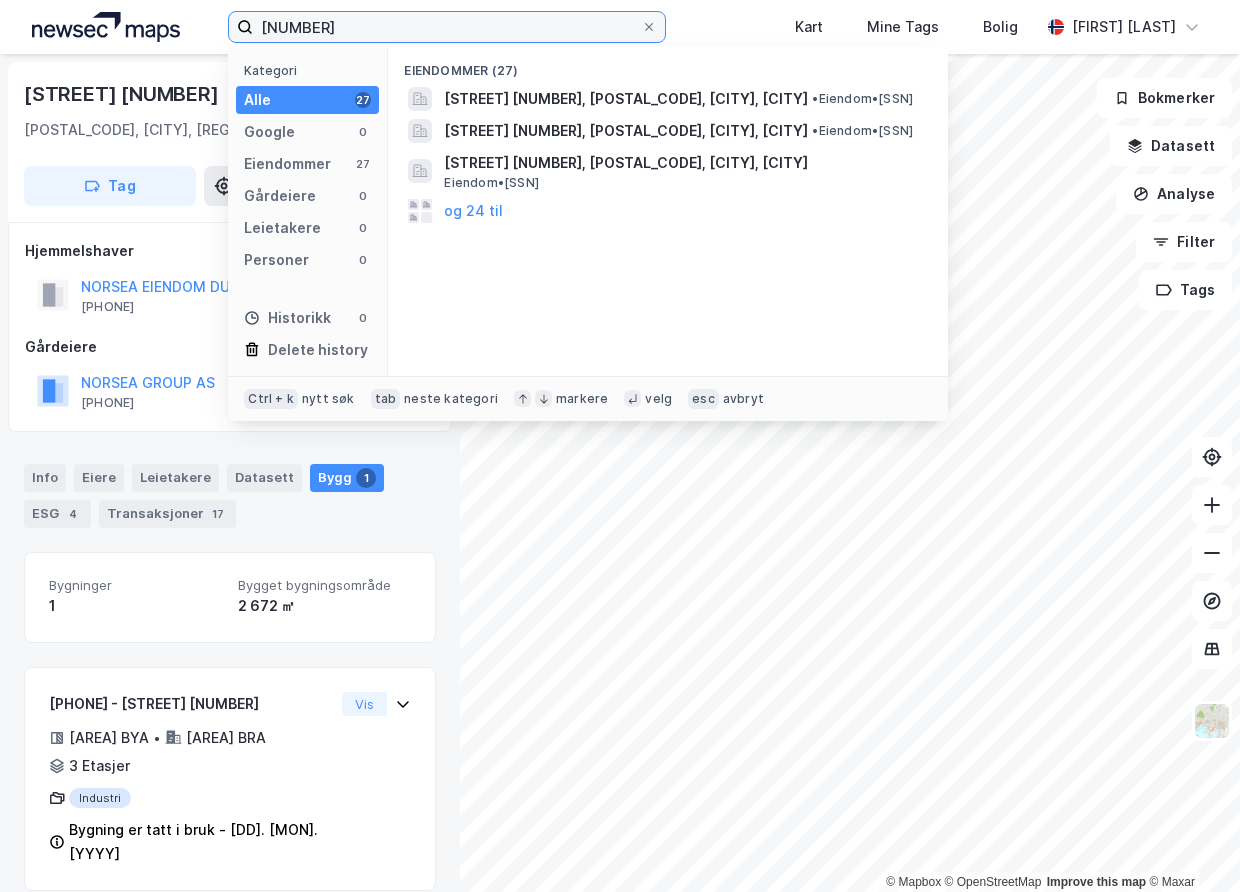 click on "[NUMBER]" at bounding box center (446, 27) 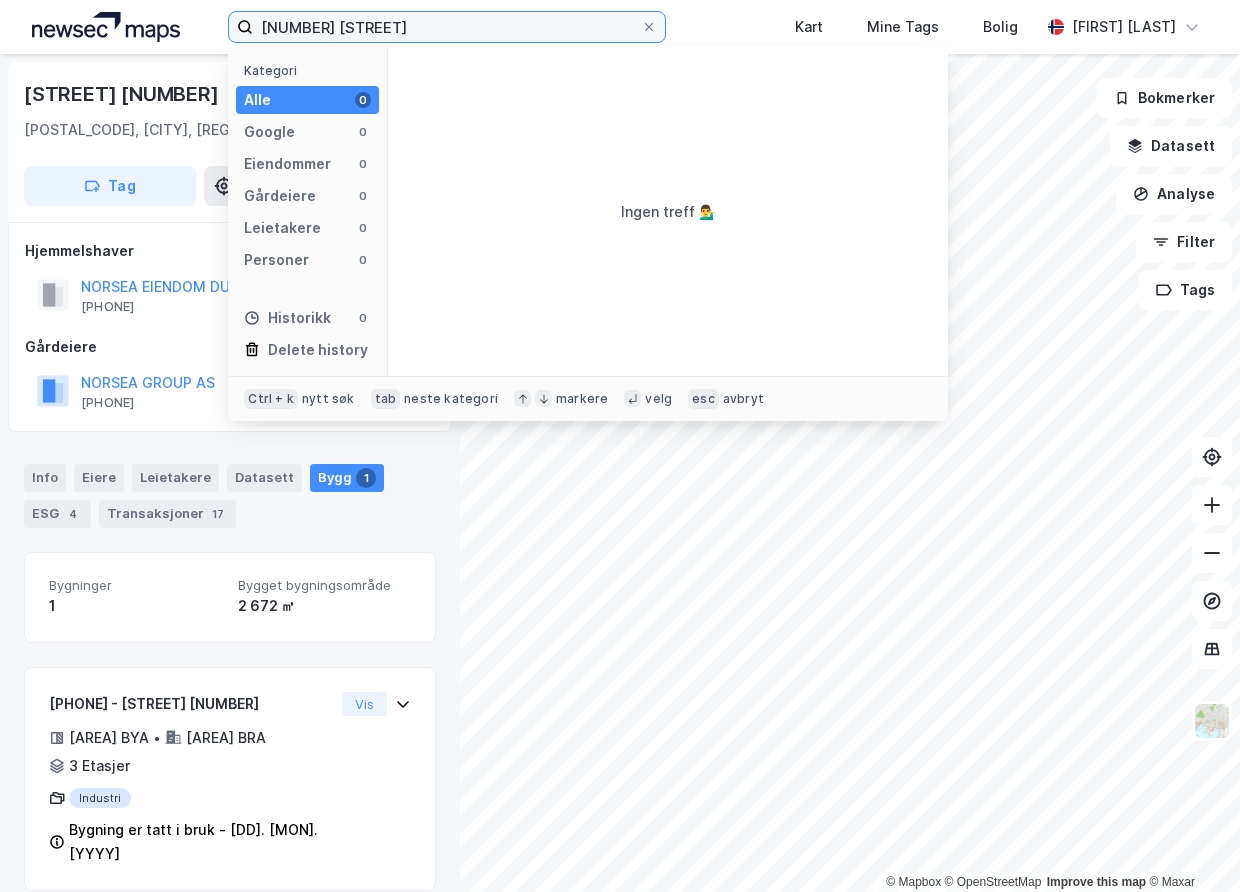 drag, startPoint x: 380, startPoint y: 35, endPoint x: 317, endPoint y: 31, distance: 63.126858 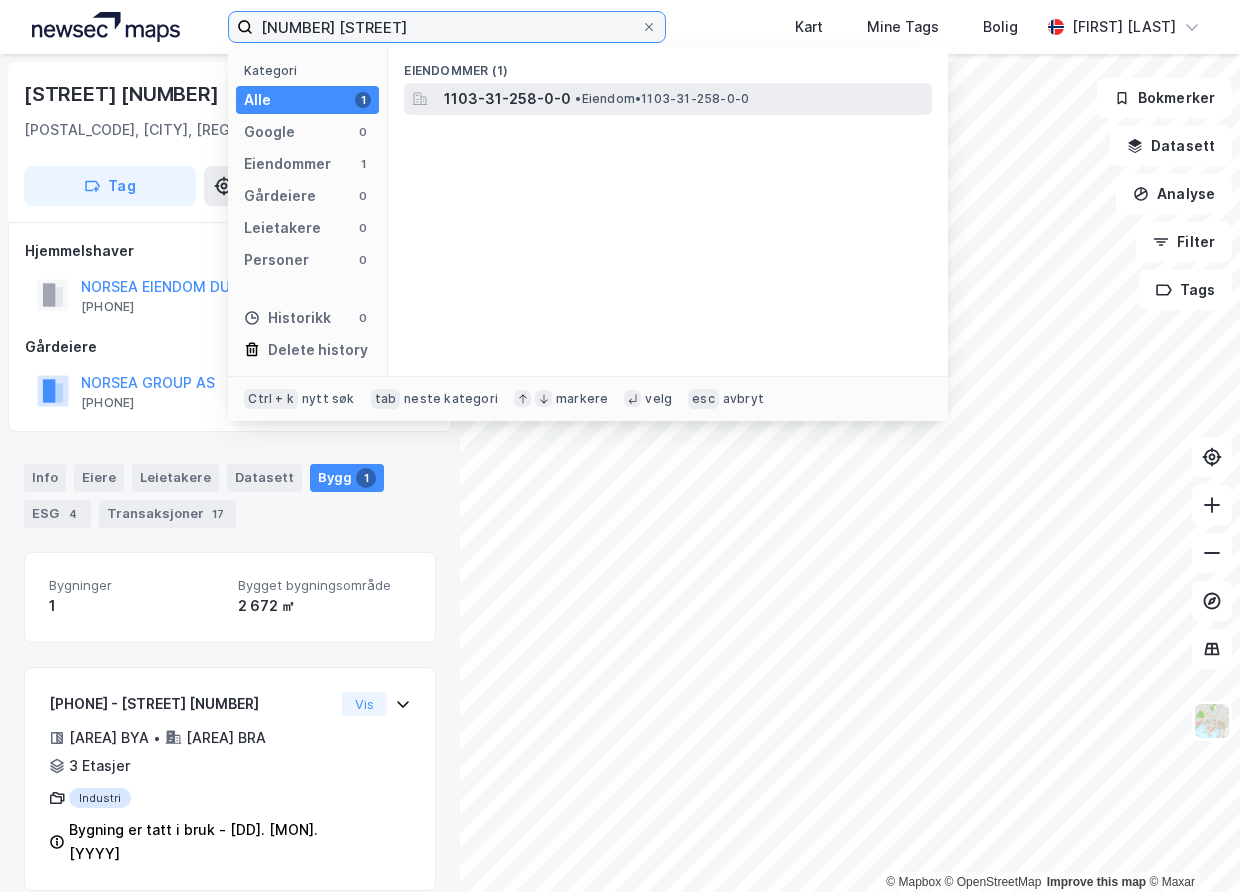 type on "[NUMBER] [STREET]" 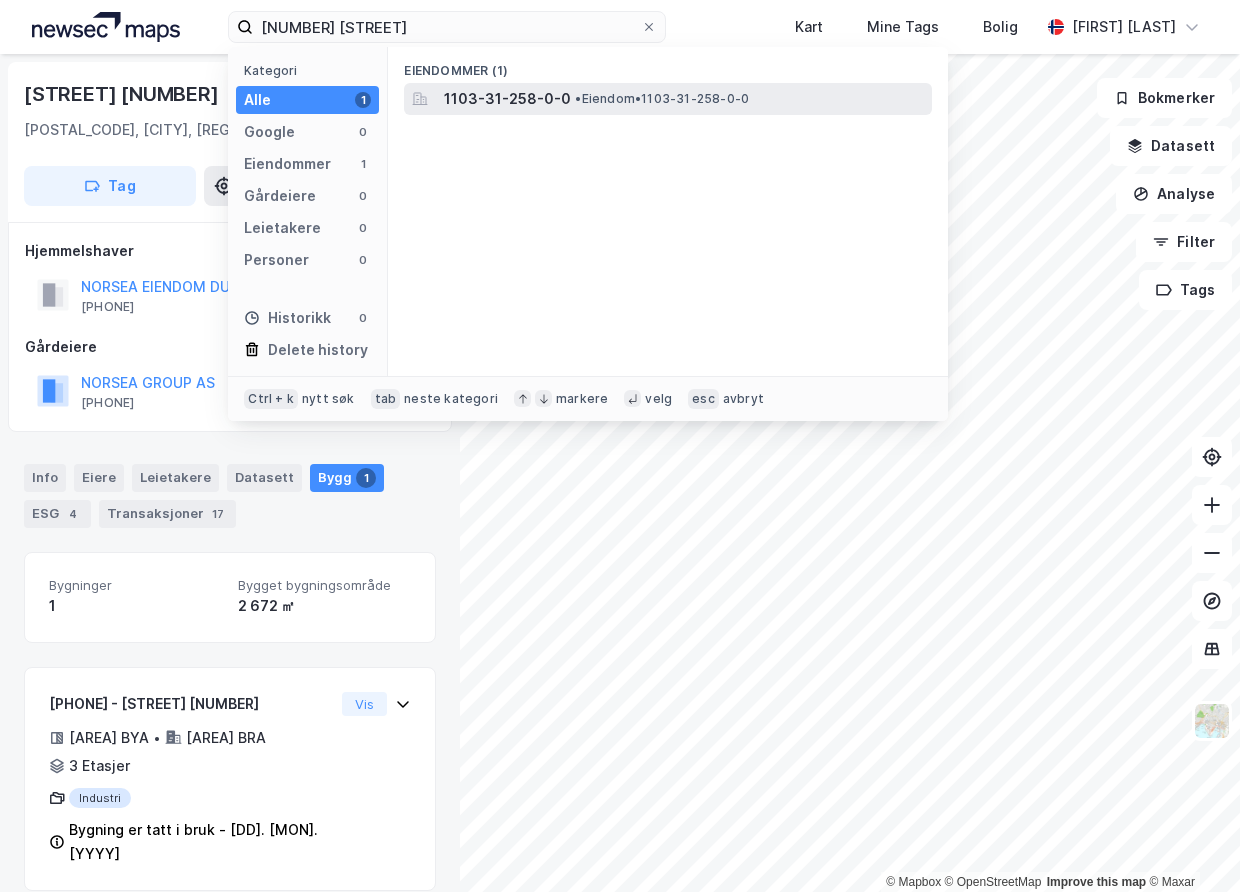 click on "•  Eiendom  •  [SSN]" at bounding box center [662, 99] 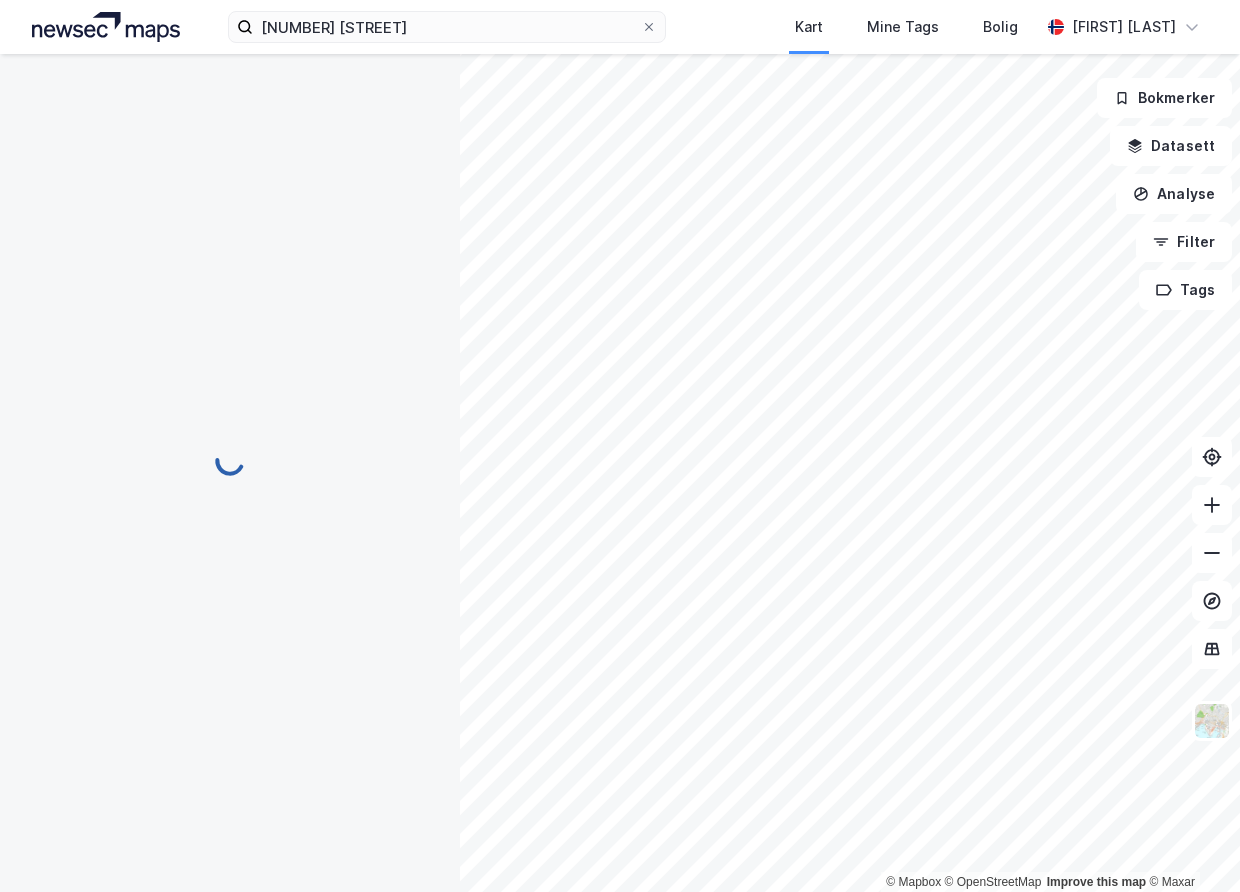 scroll, scrollTop: 21, scrollLeft: 0, axis: vertical 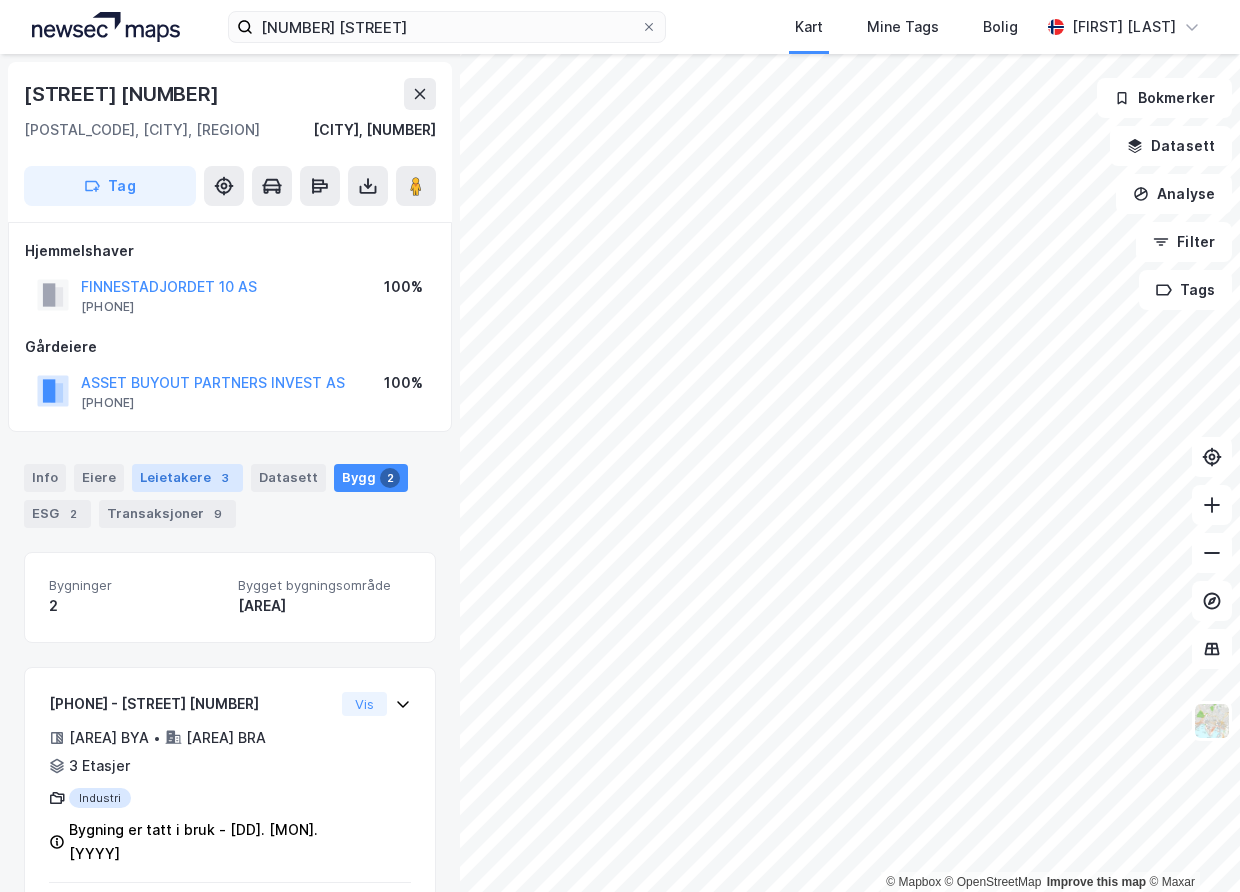 click on "Leietakere 3" at bounding box center [187, 478] 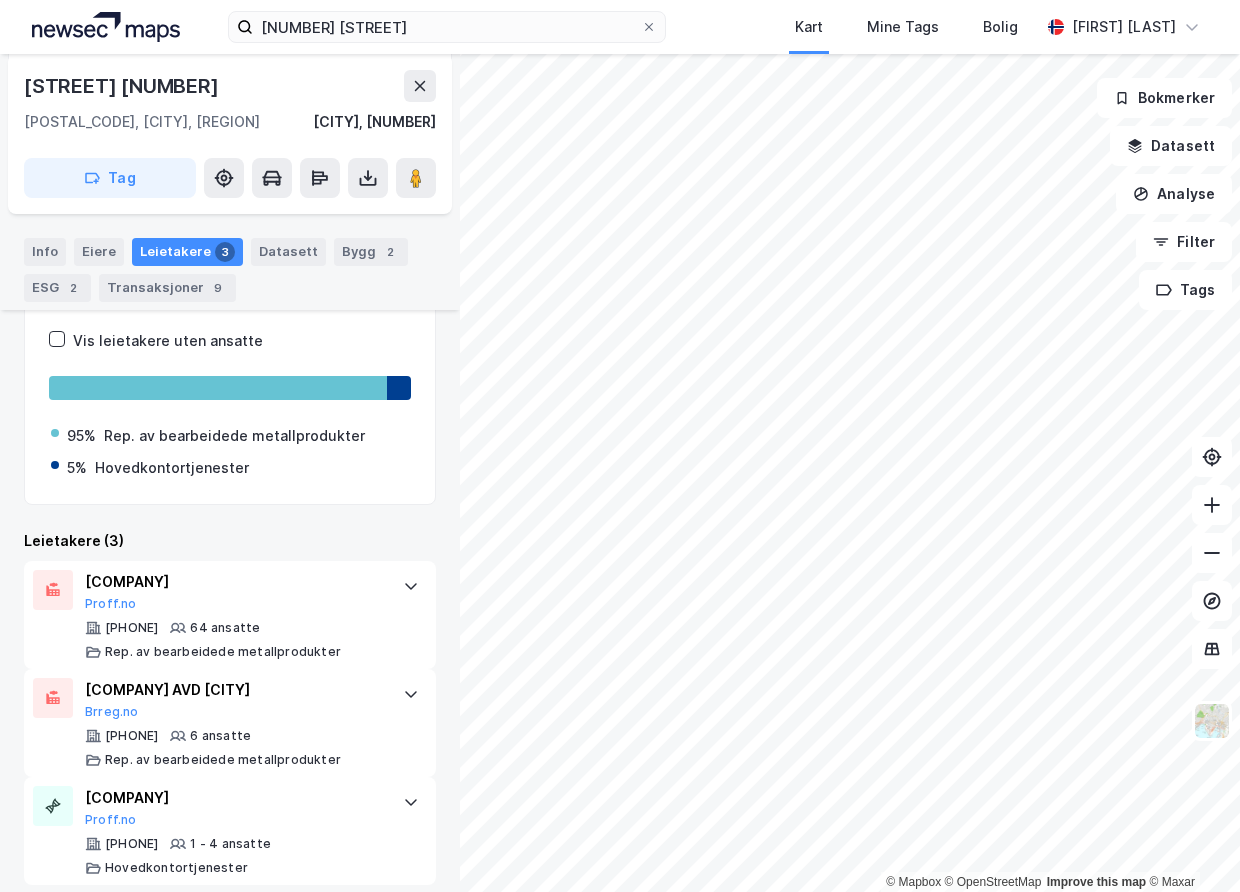 scroll, scrollTop: 332, scrollLeft: 0, axis: vertical 